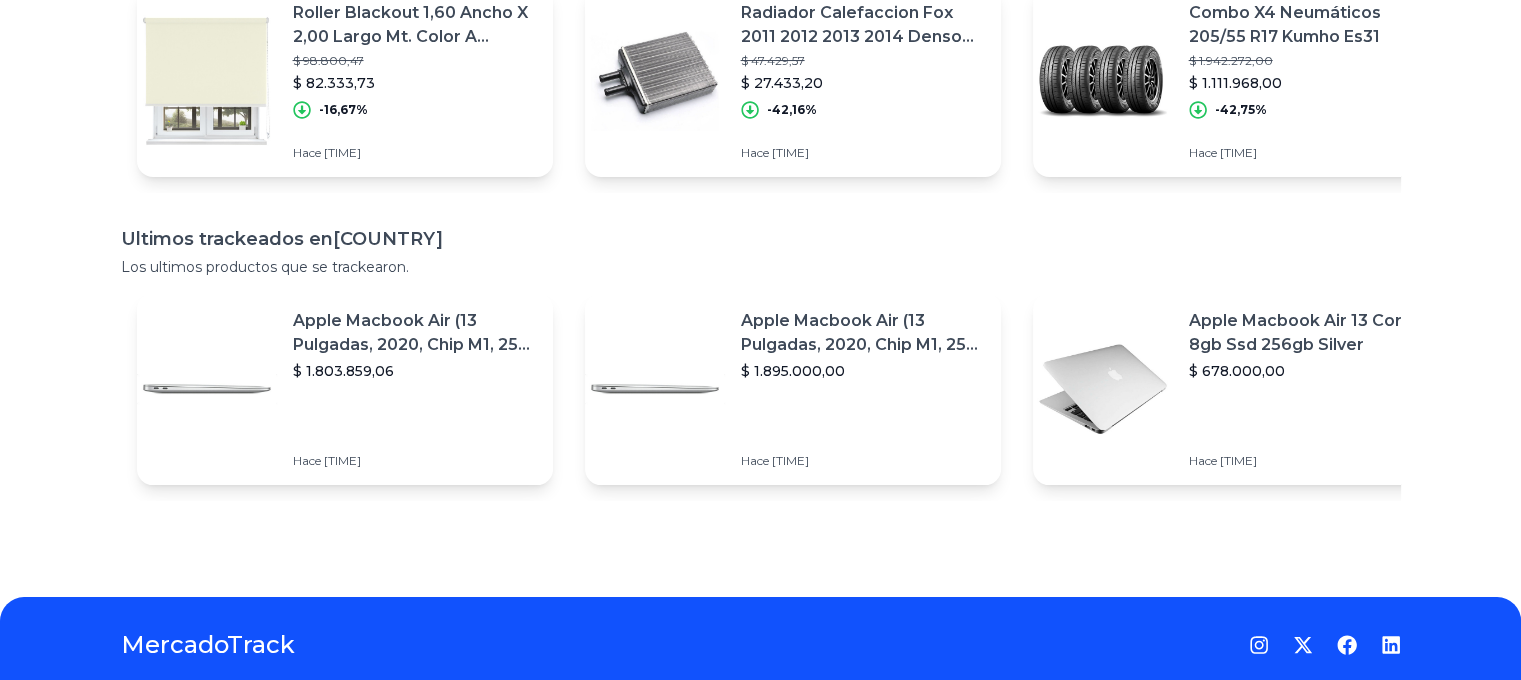 scroll, scrollTop: 300, scrollLeft: 0, axis: vertical 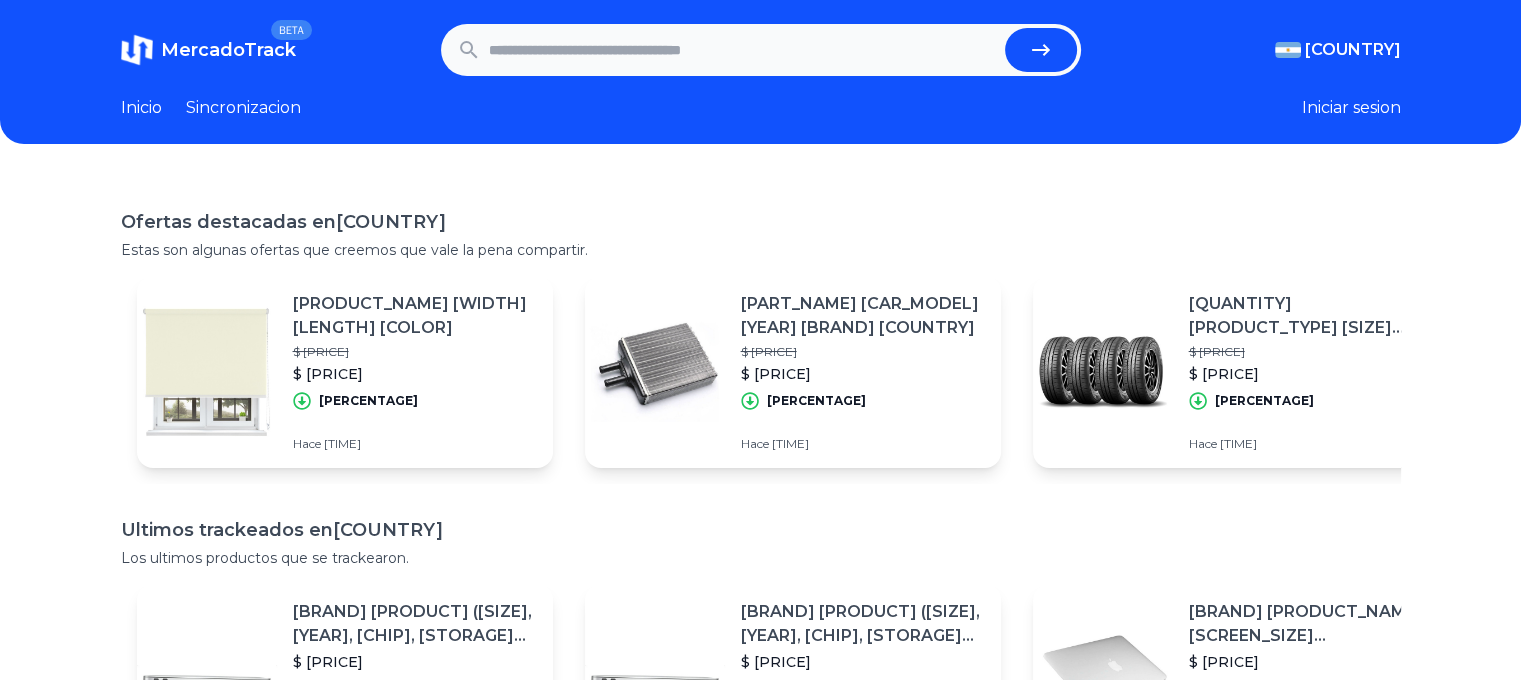 click at bounding box center [743, 50] 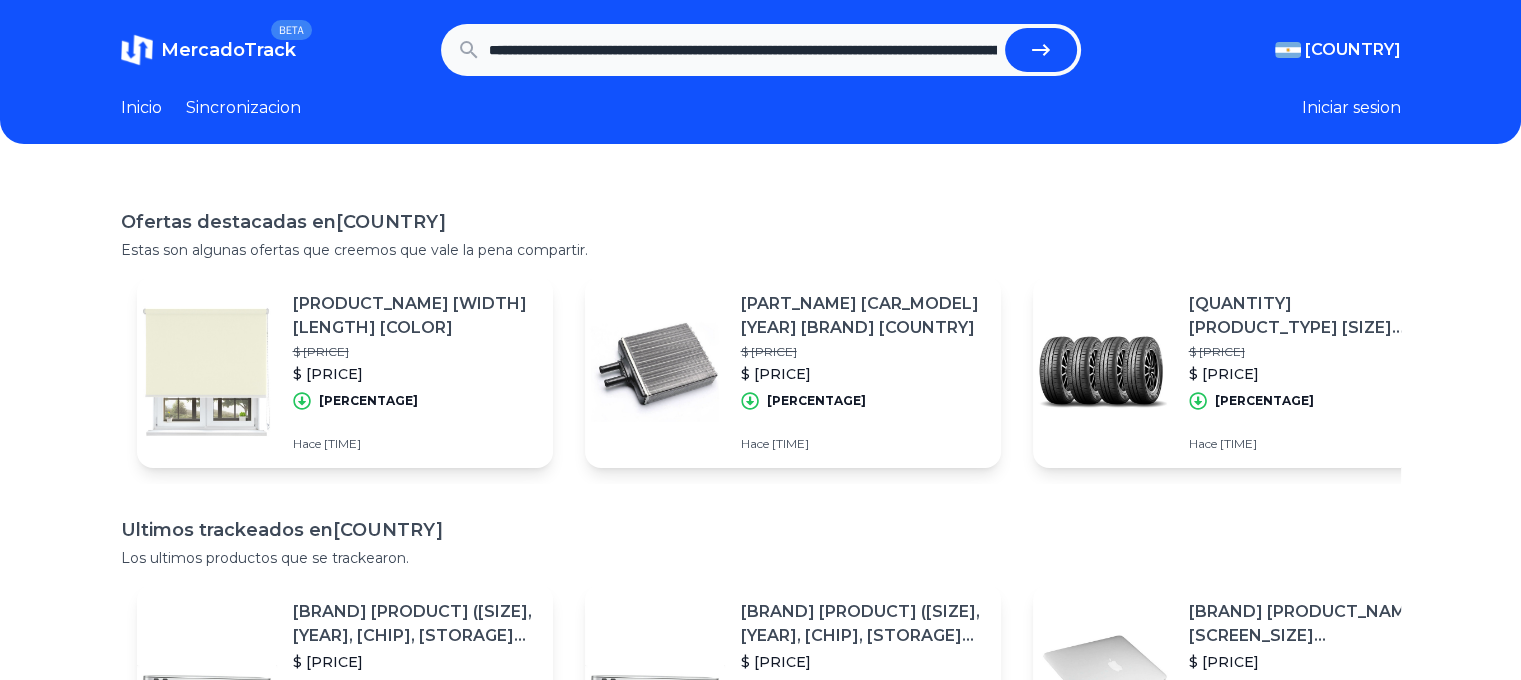 scroll, scrollTop: 0, scrollLeft: 342, axis: horizontal 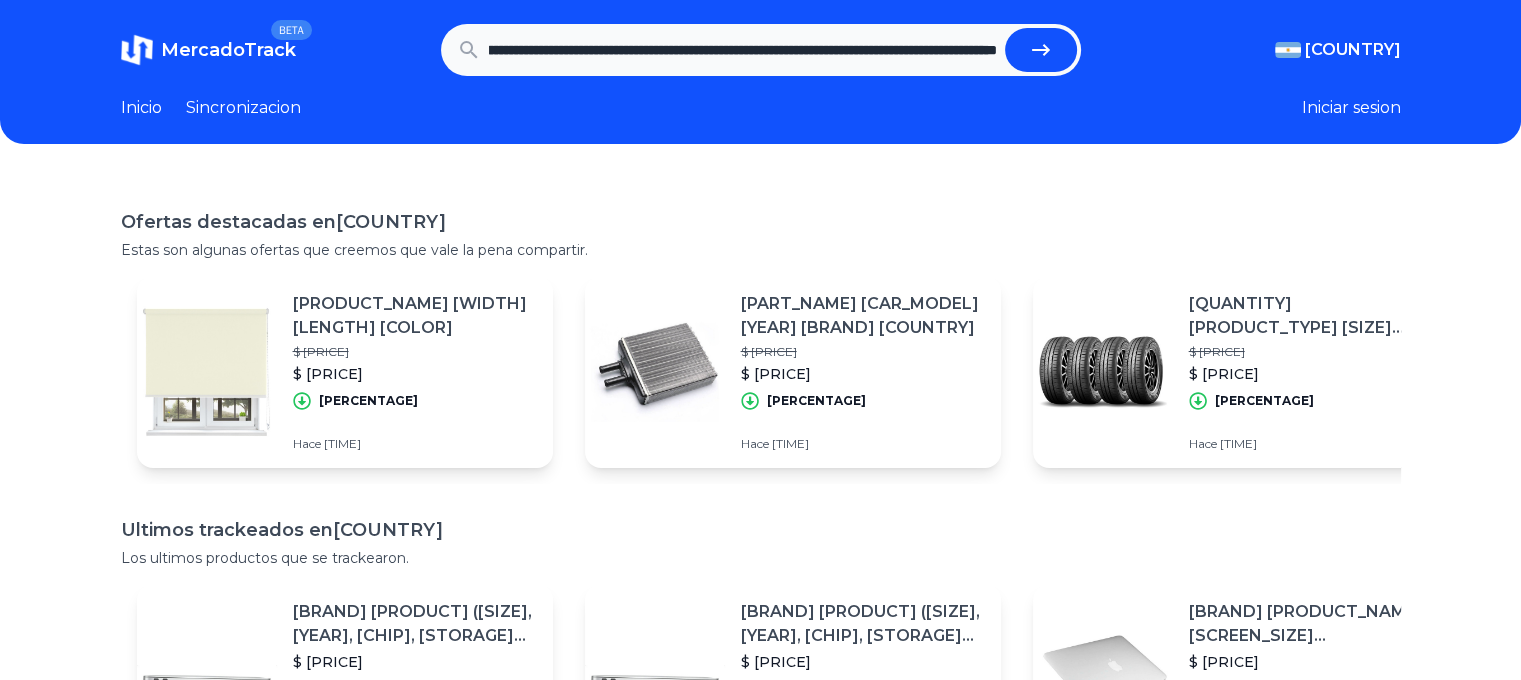 type on "**********" 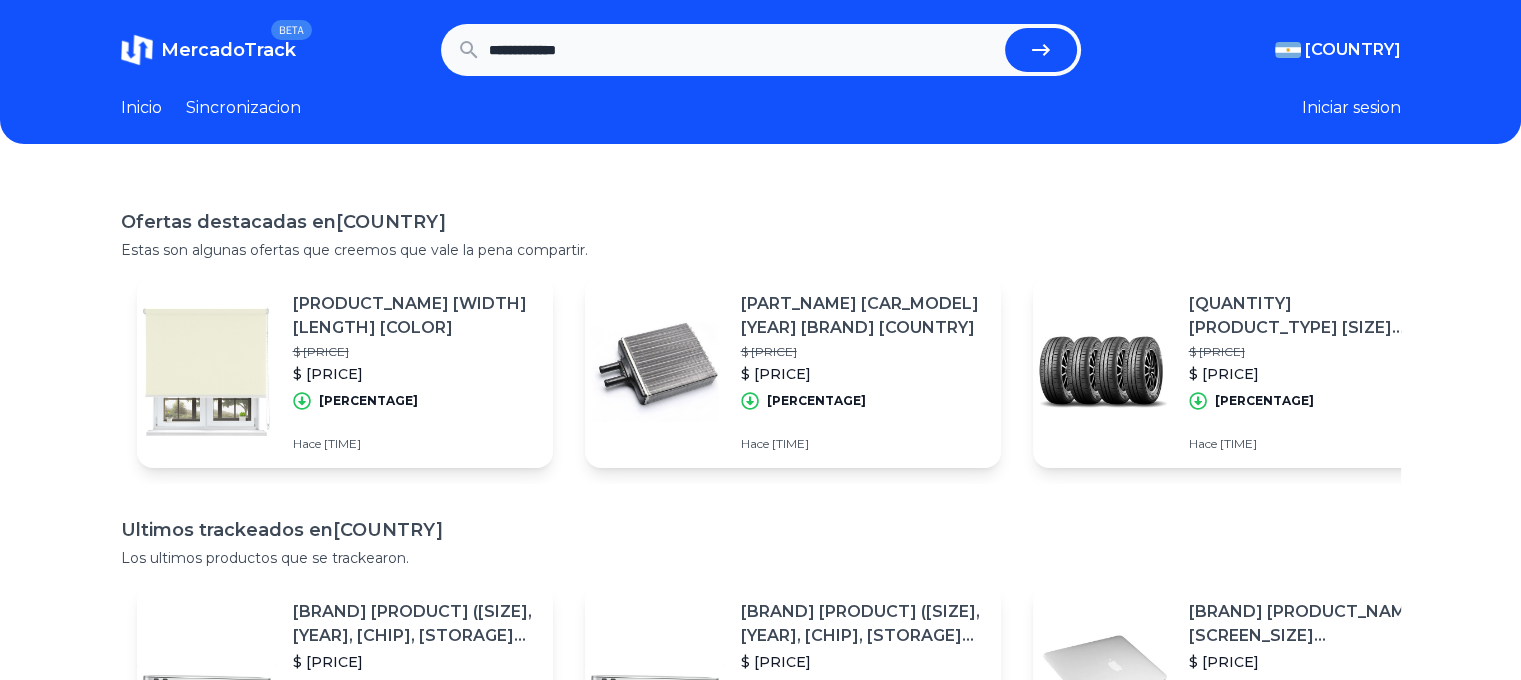 scroll, scrollTop: 0, scrollLeft: 0, axis: both 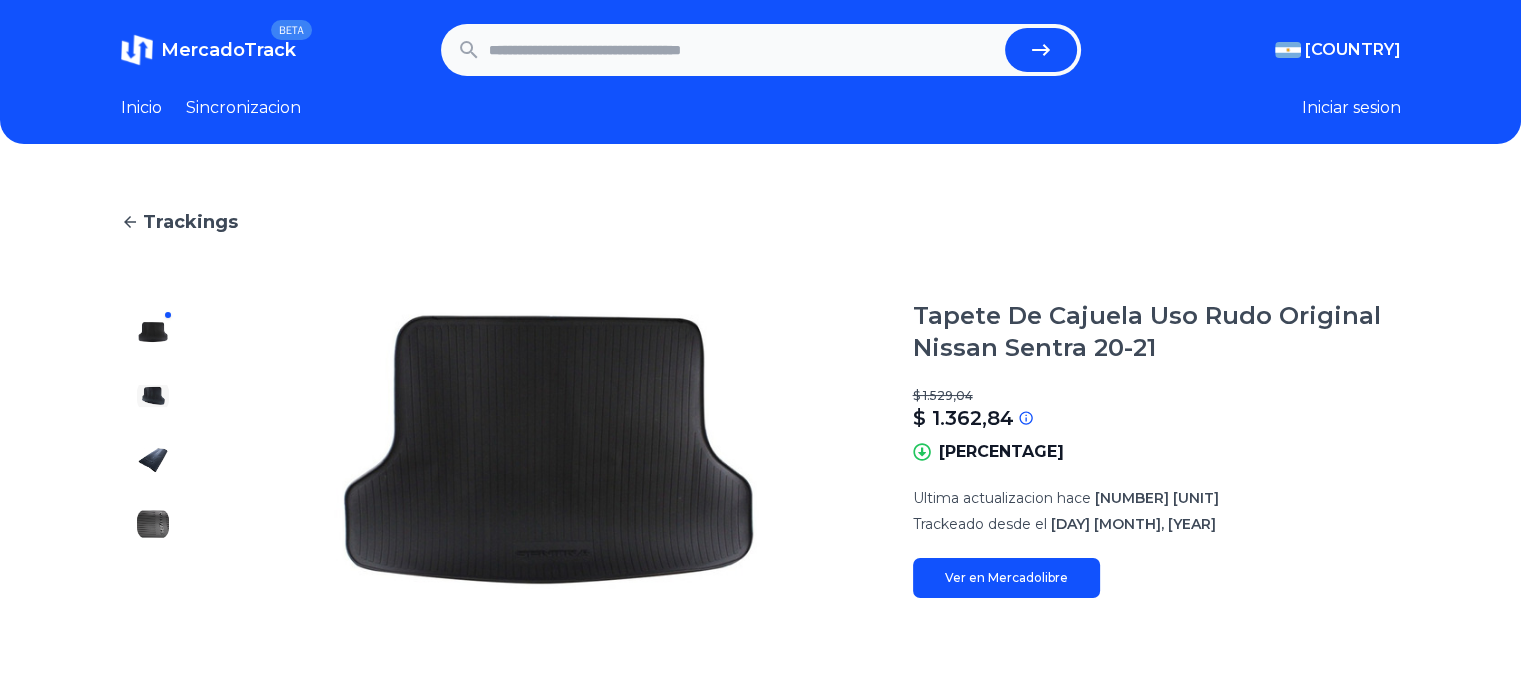 click at bounding box center [743, 50] 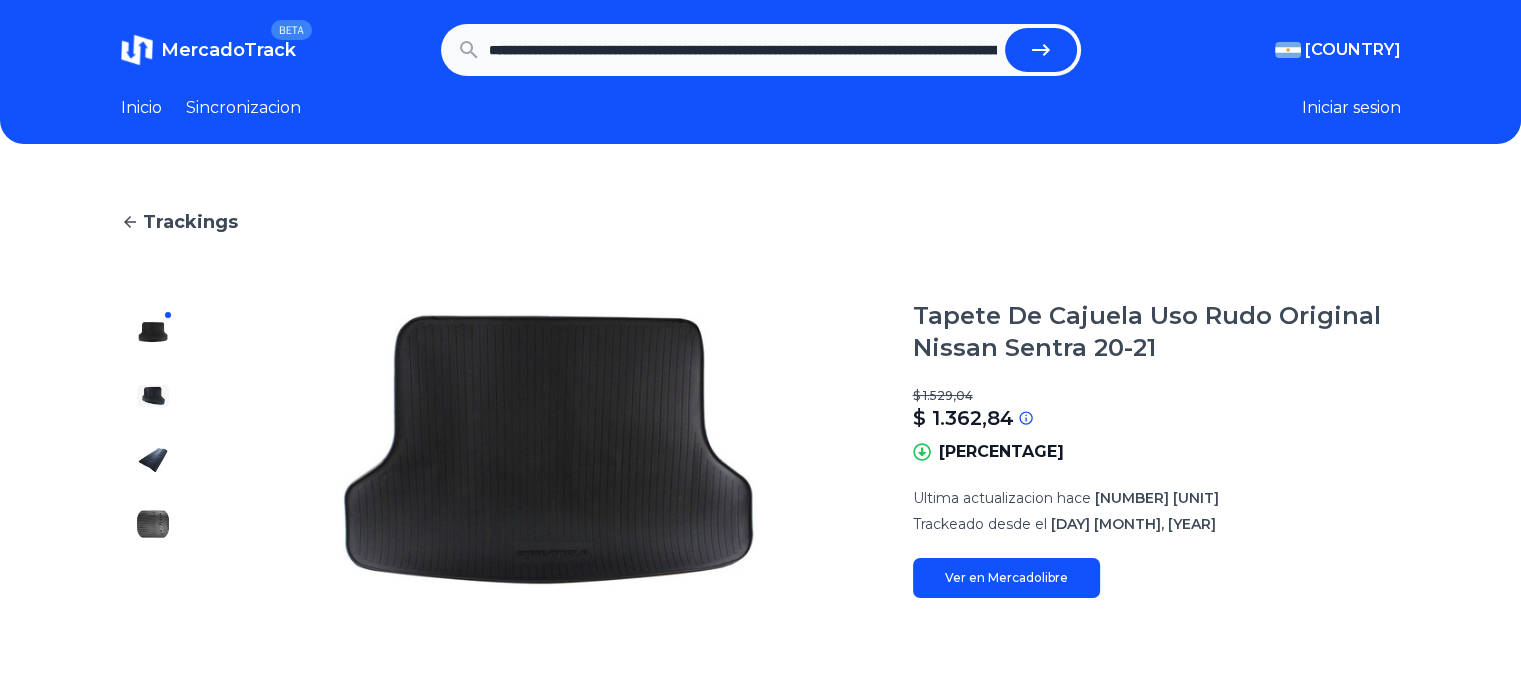 scroll, scrollTop: 0, scrollLeft: 504, axis: horizontal 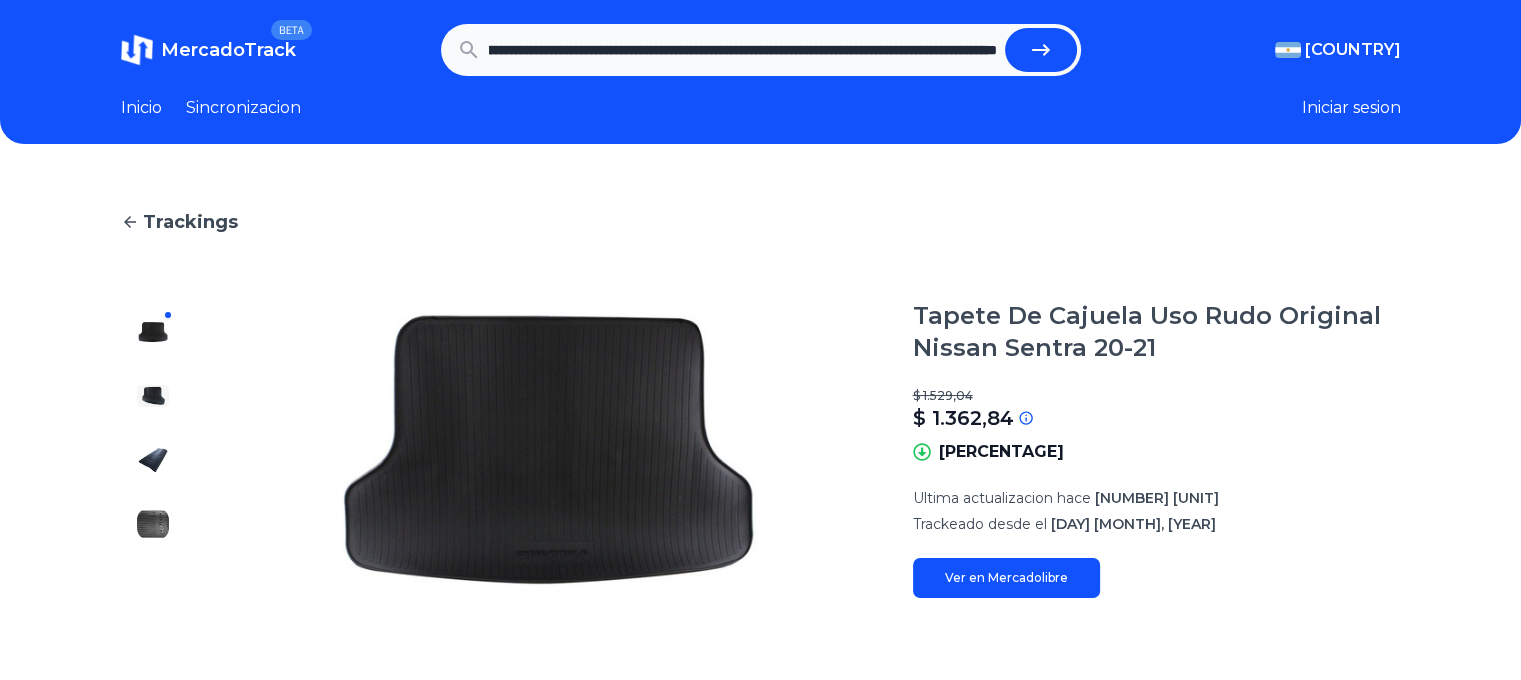 type on "**********" 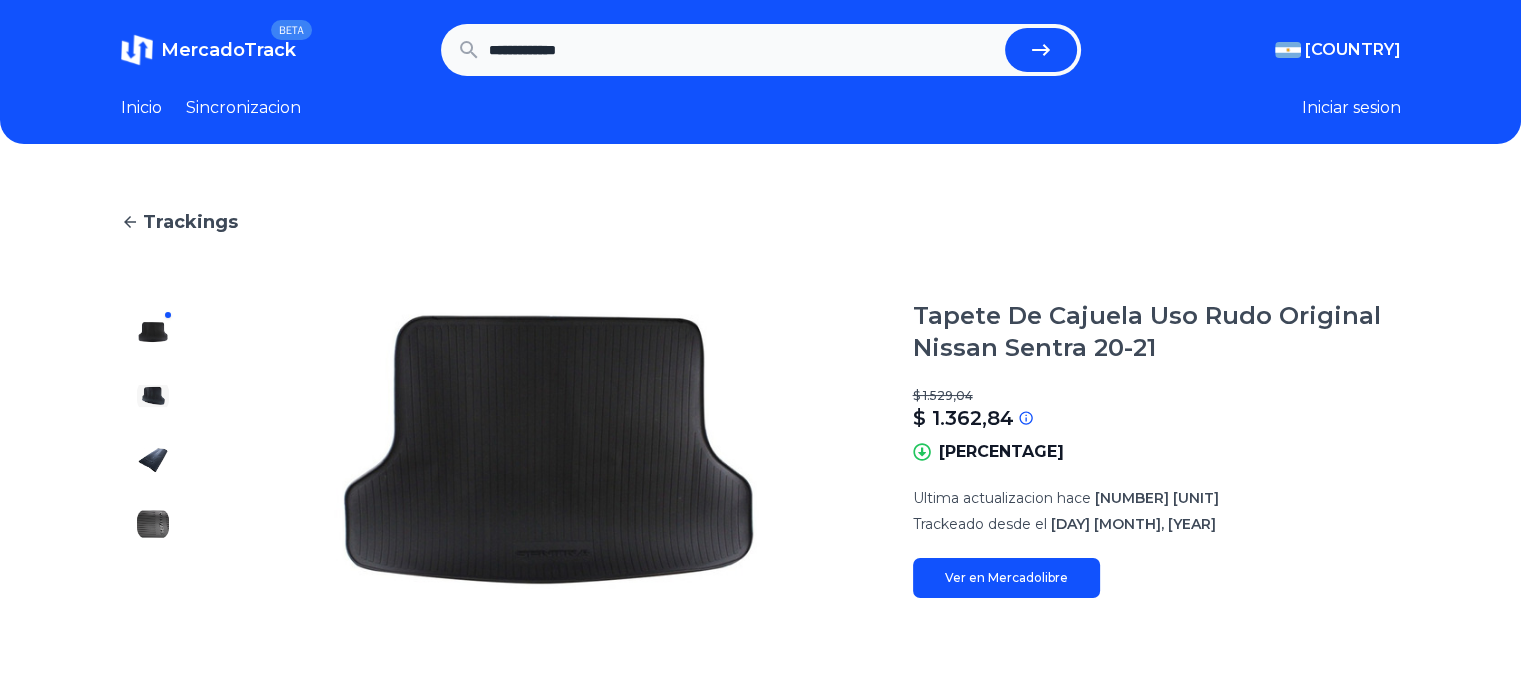 scroll, scrollTop: 0, scrollLeft: 0, axis: both 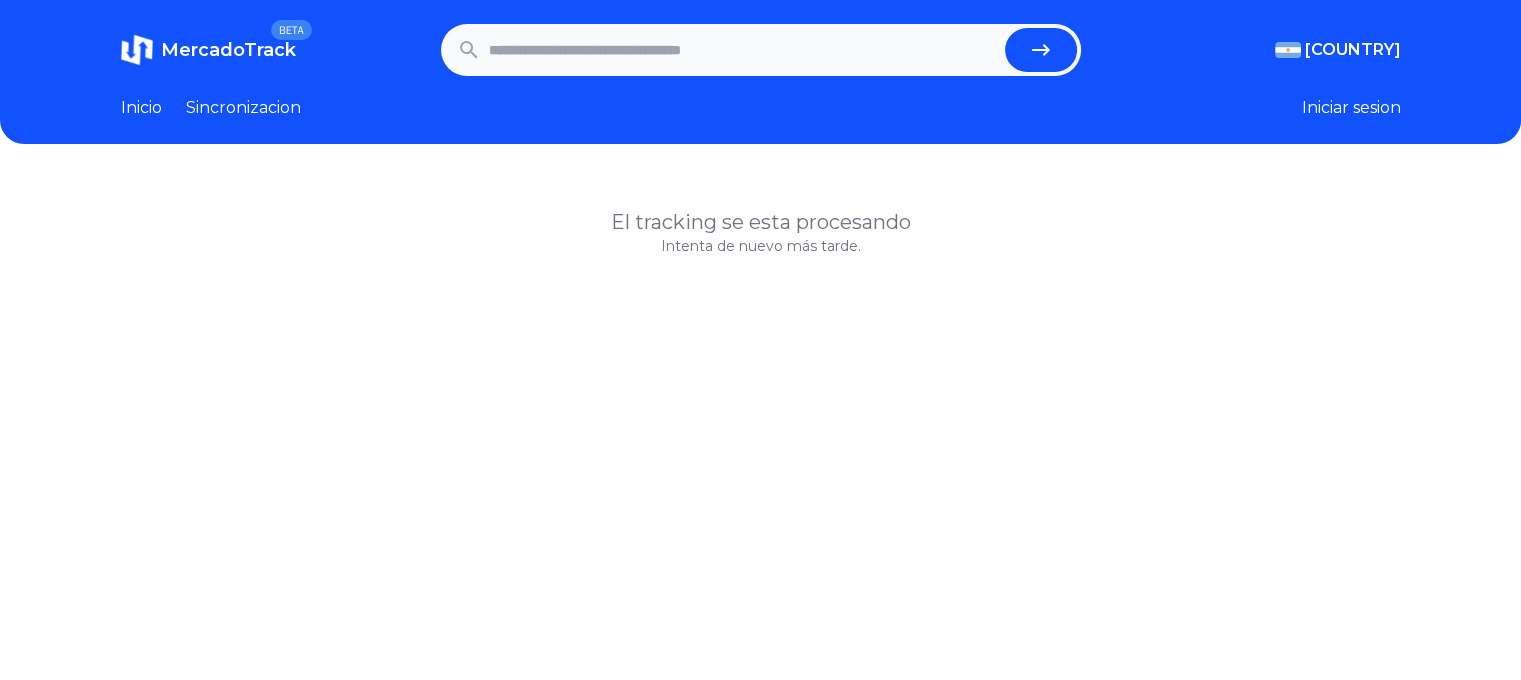click at bounding box center (743, 50) 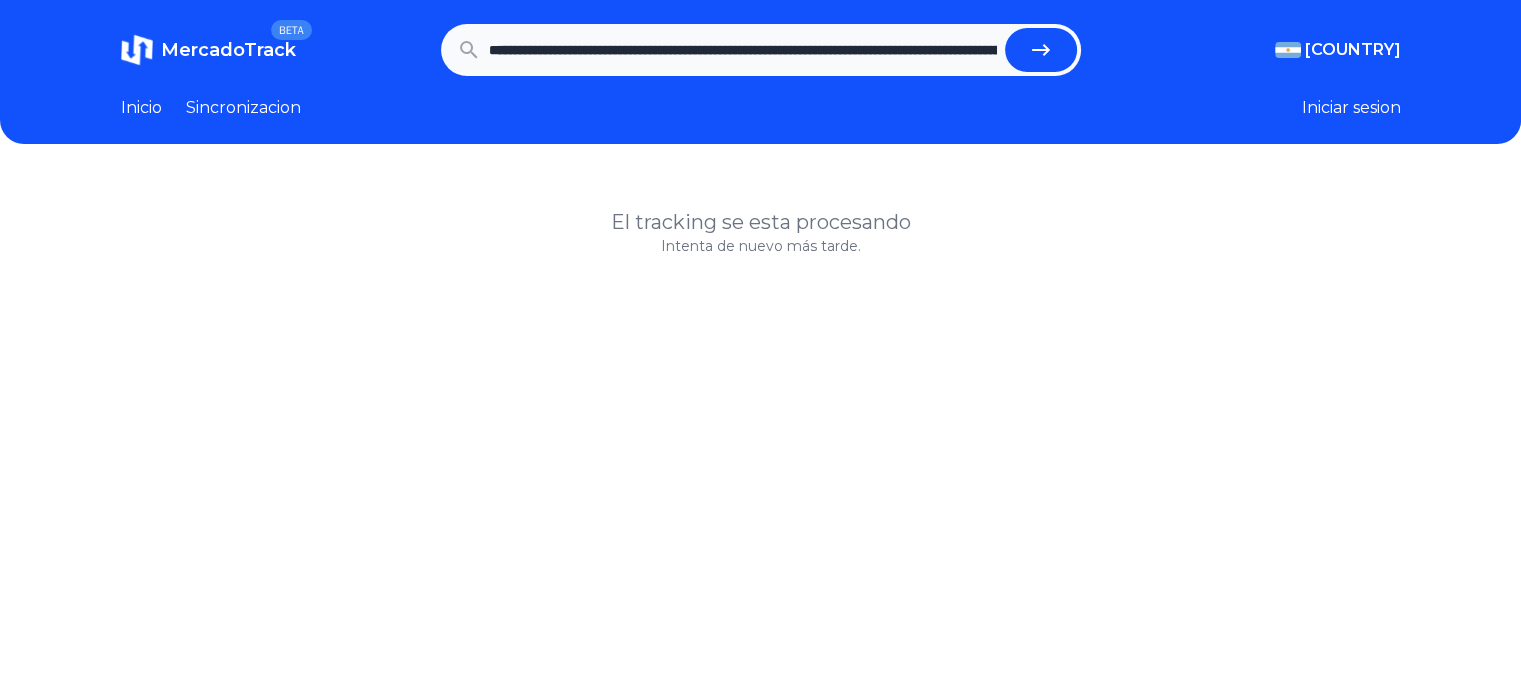 scroll, scrollTop: 0, scrollLeft: 504, axis: horizontal 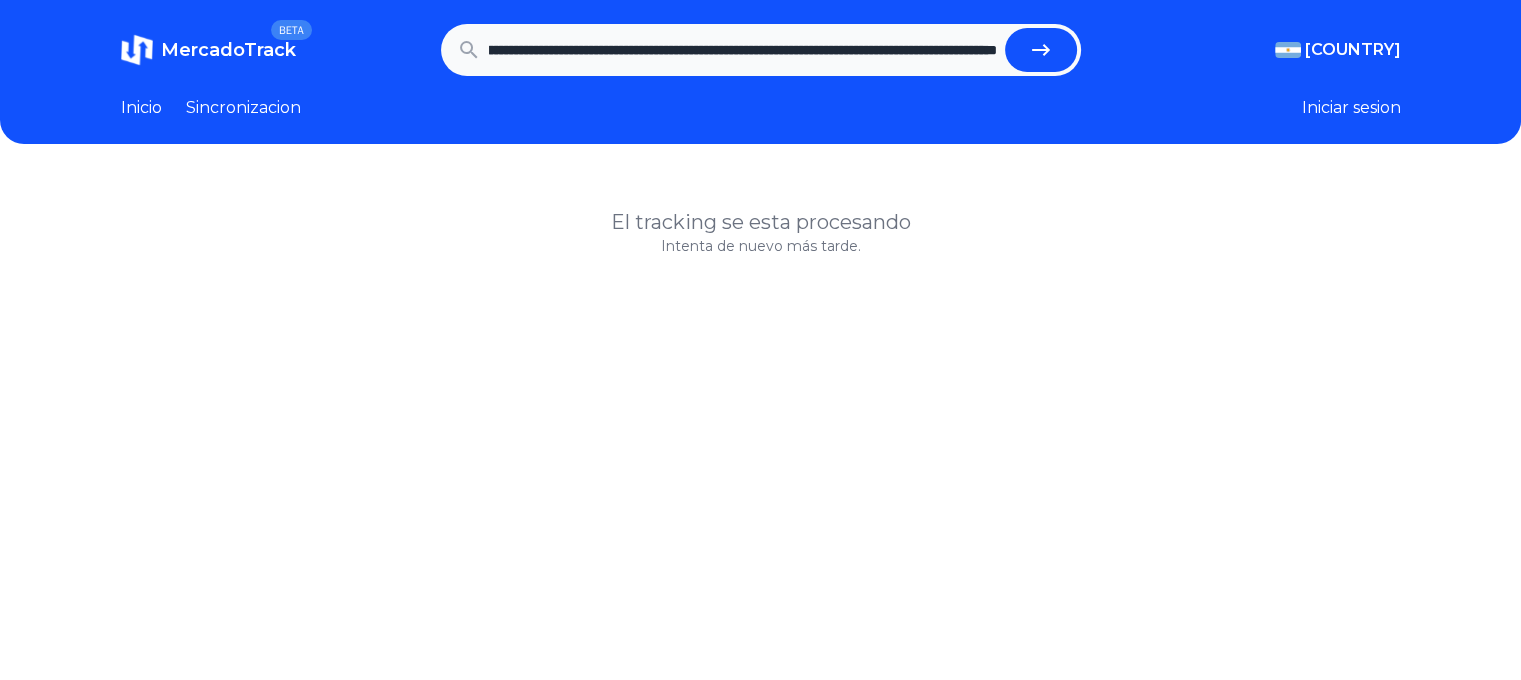 type on "**********" 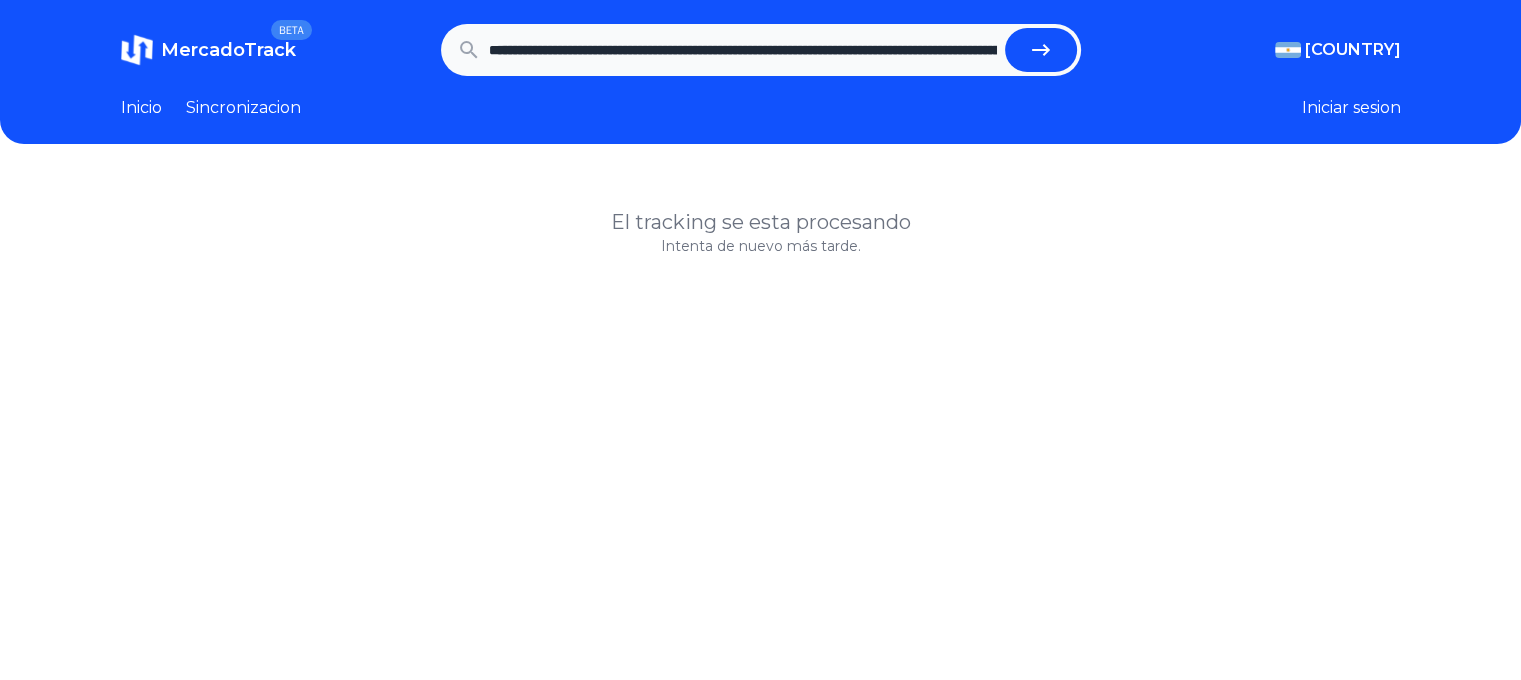 click at bounding box center (1041, 50) 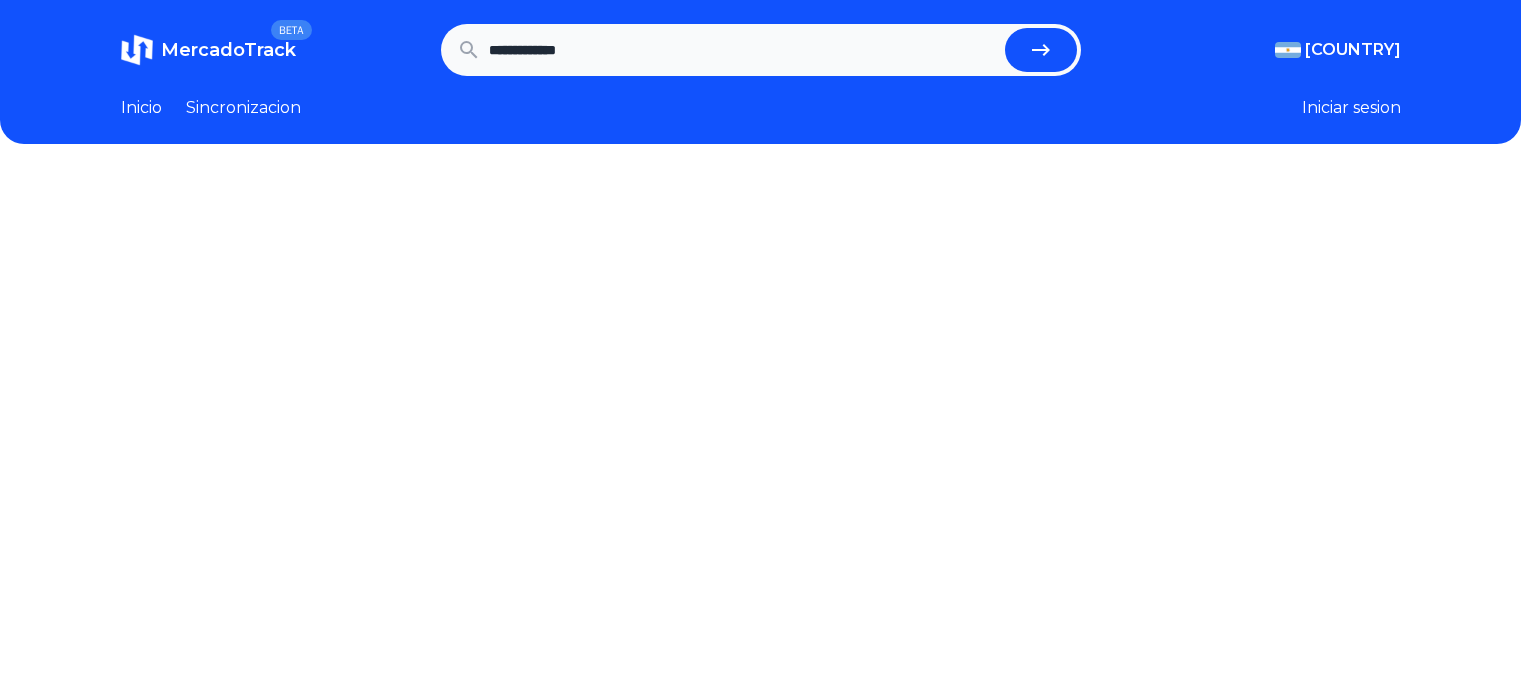 scroll, scrollTop: 0, scrollLeft: 0, axis: both 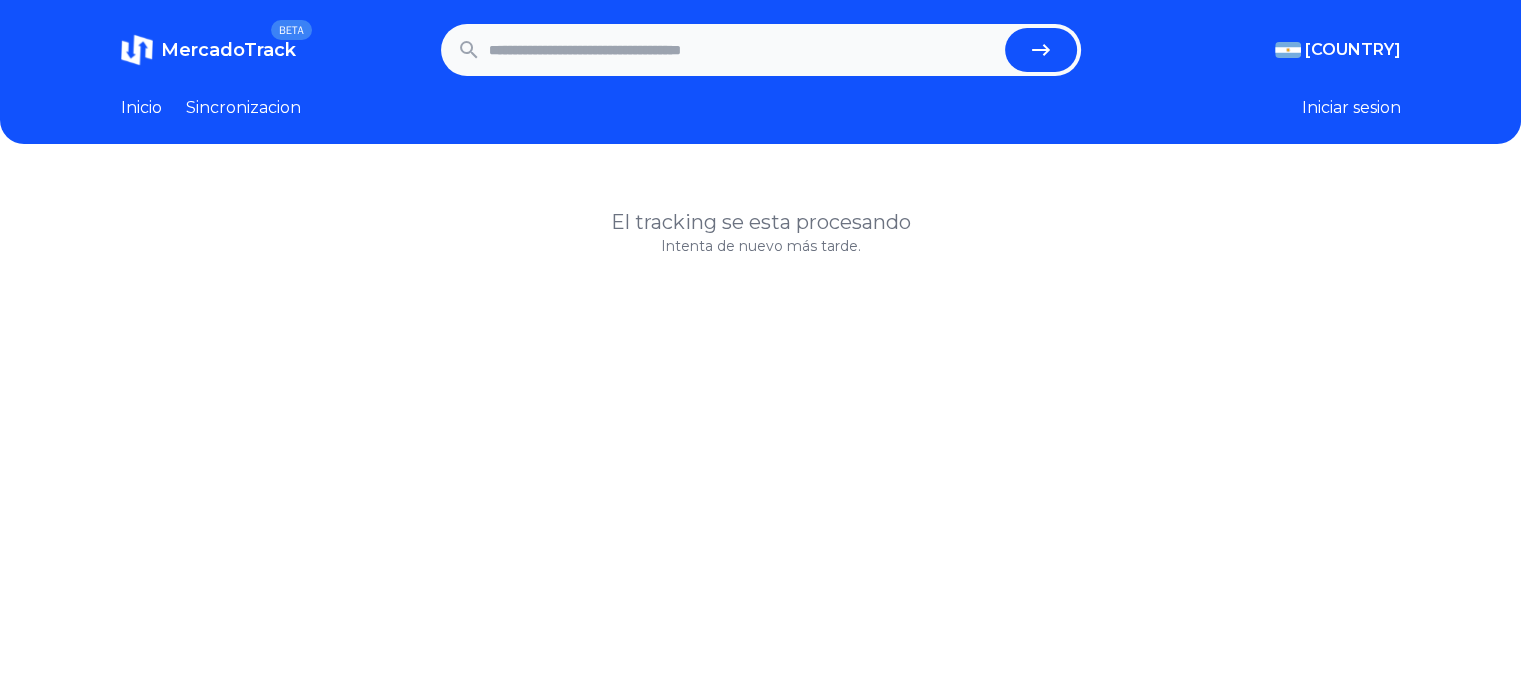 click at bounding box center (743, 50) 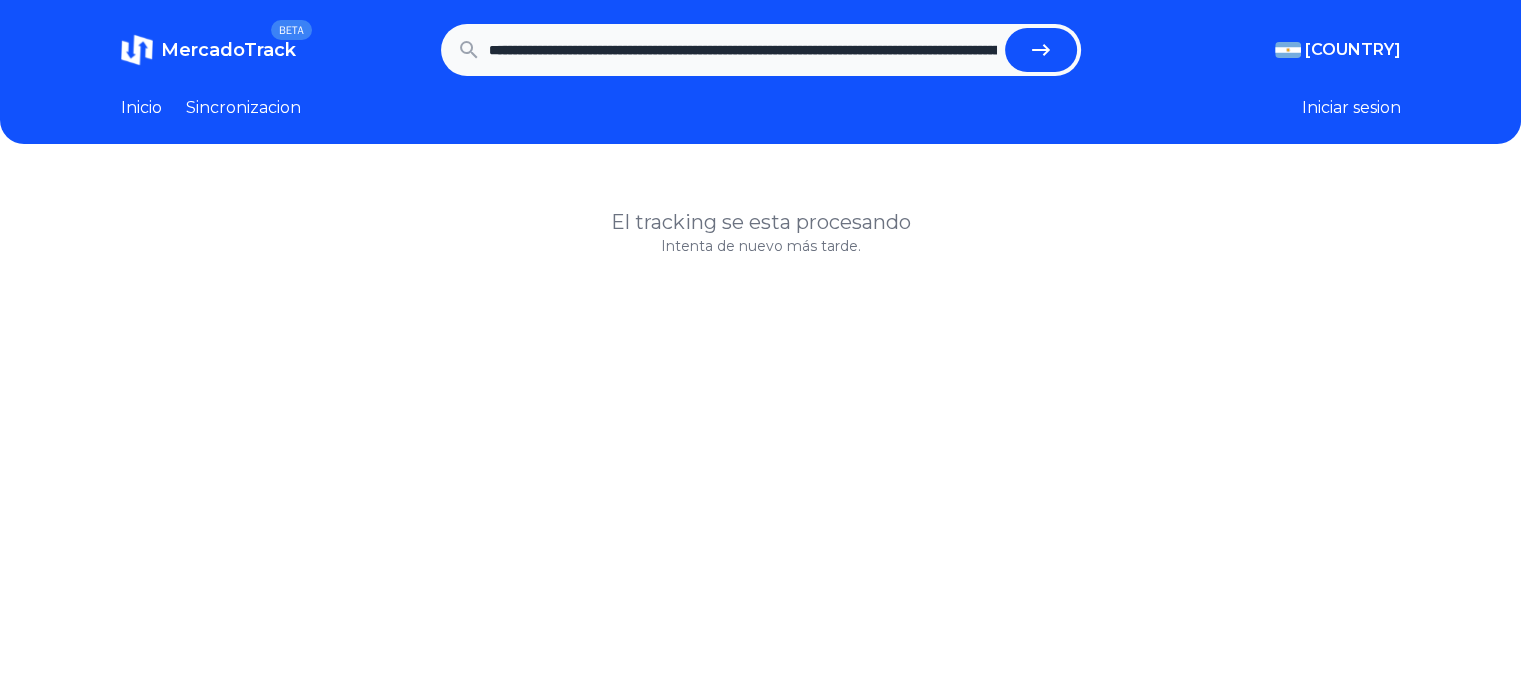 scroll, scrollTop: 0, scrollLeft: 603, axis: horizontal 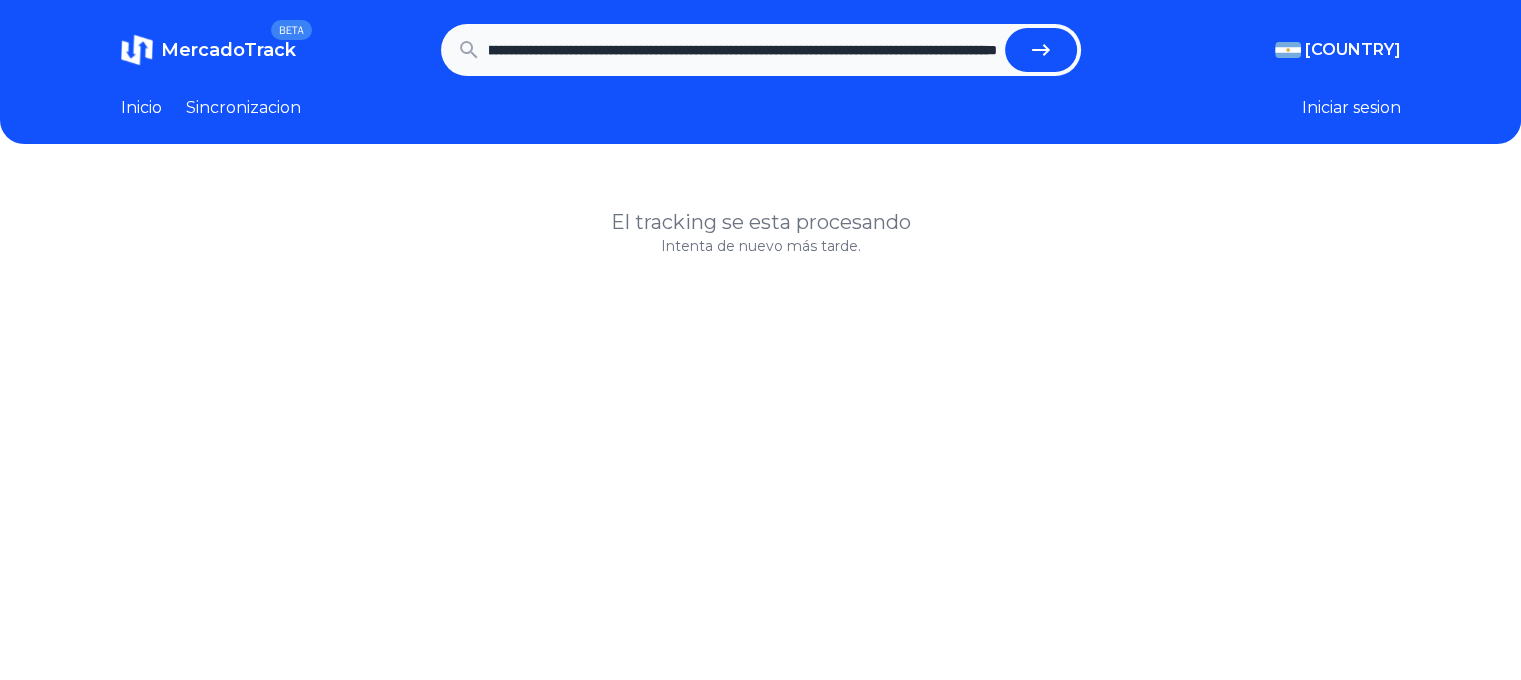 type on "**********" 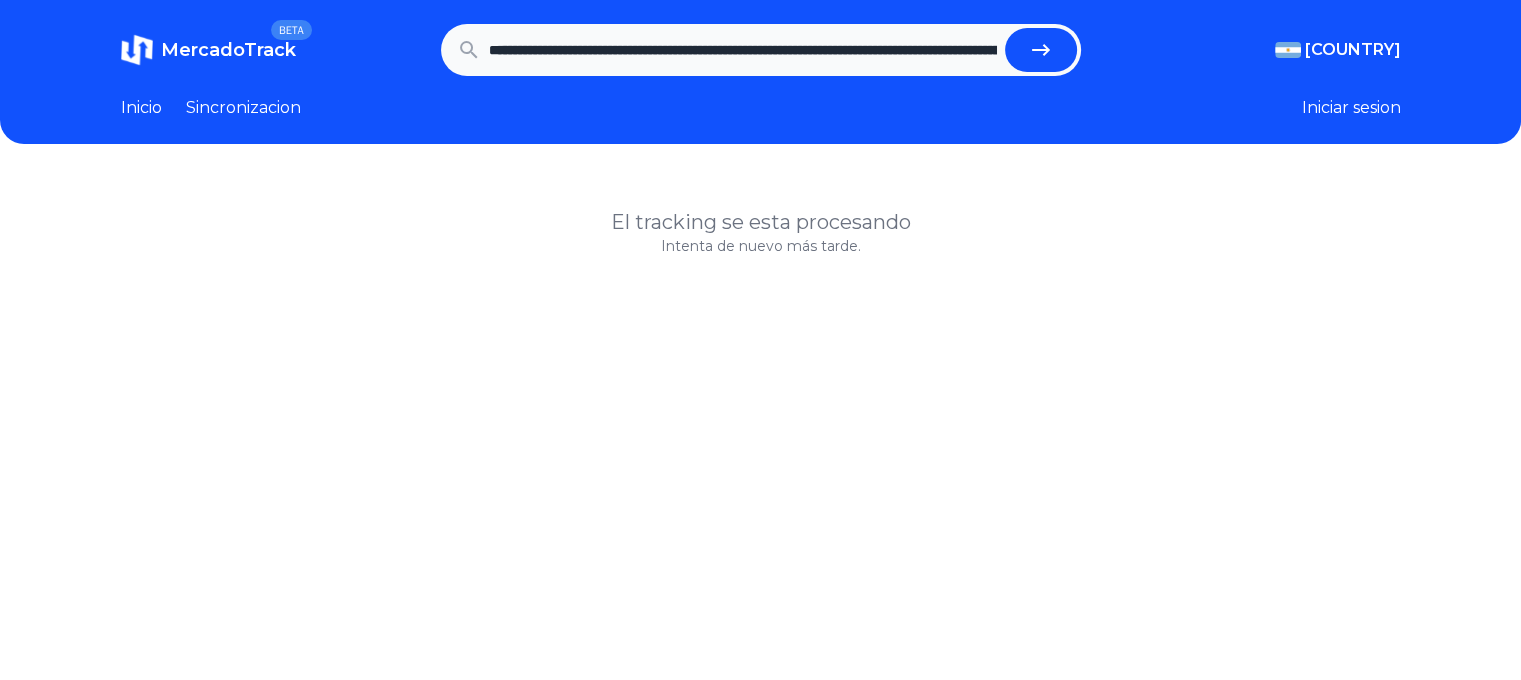 click at bounding box center (1041, 50) 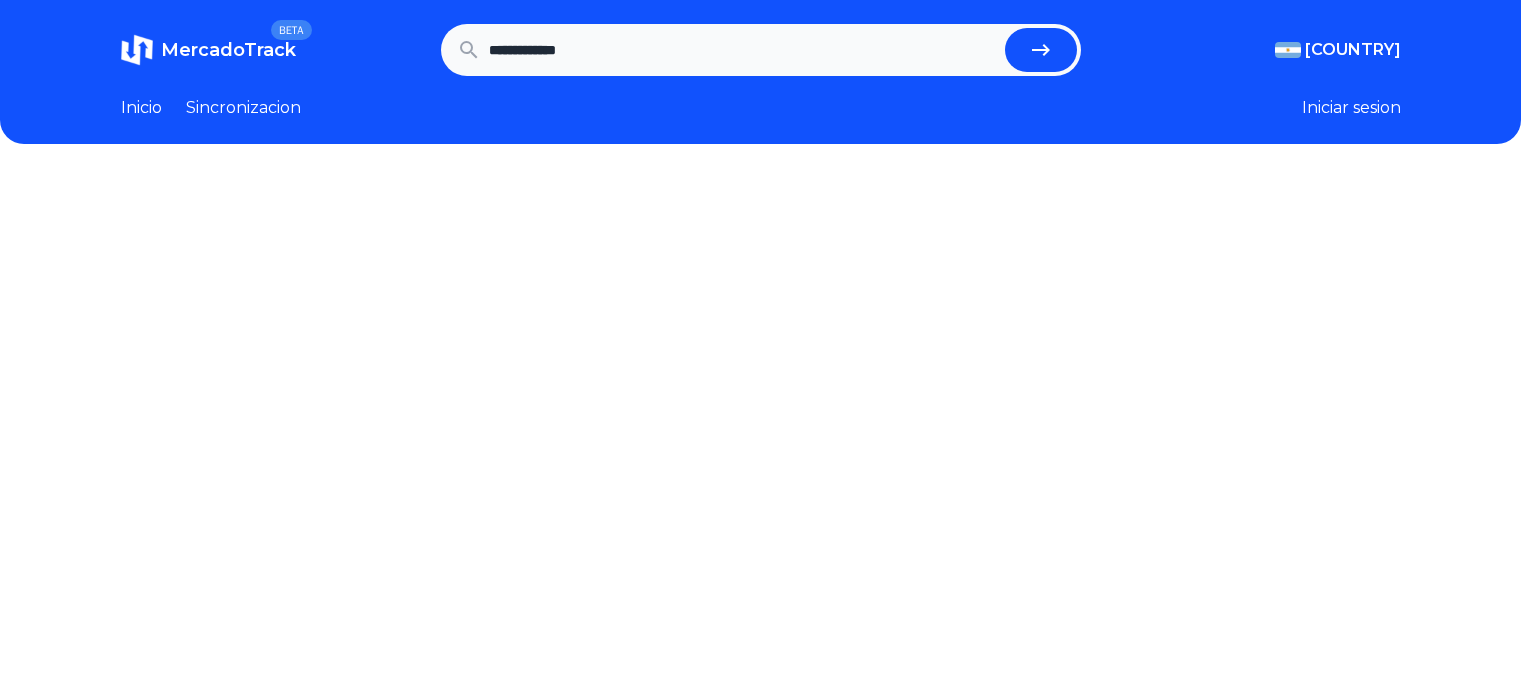 scroll, scrollTop: 0, scrollLeft: 0, axis: both 